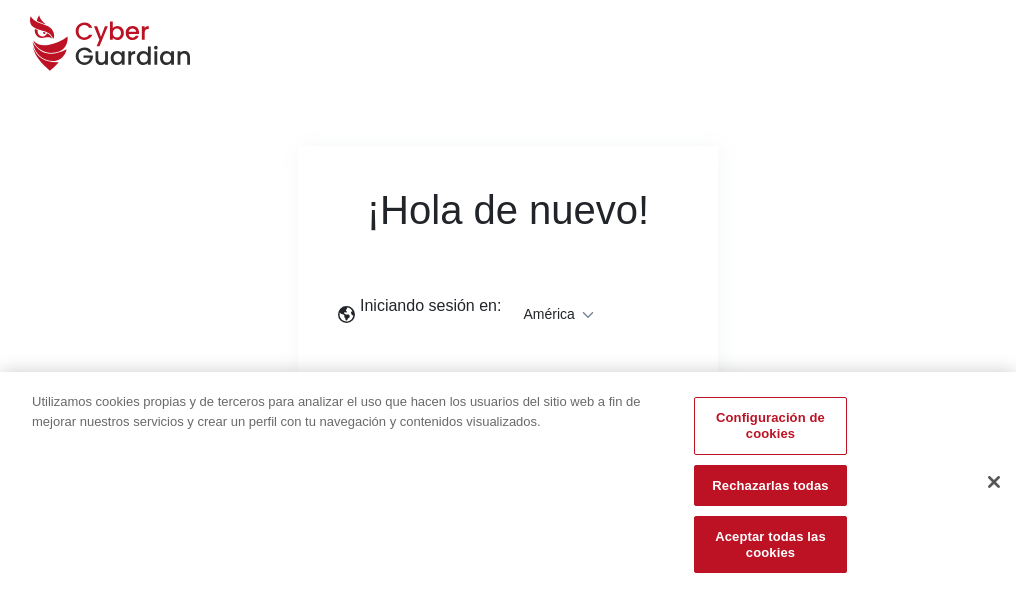 scroll, scrollTop: 0, scrollLeft: 0, axis: both 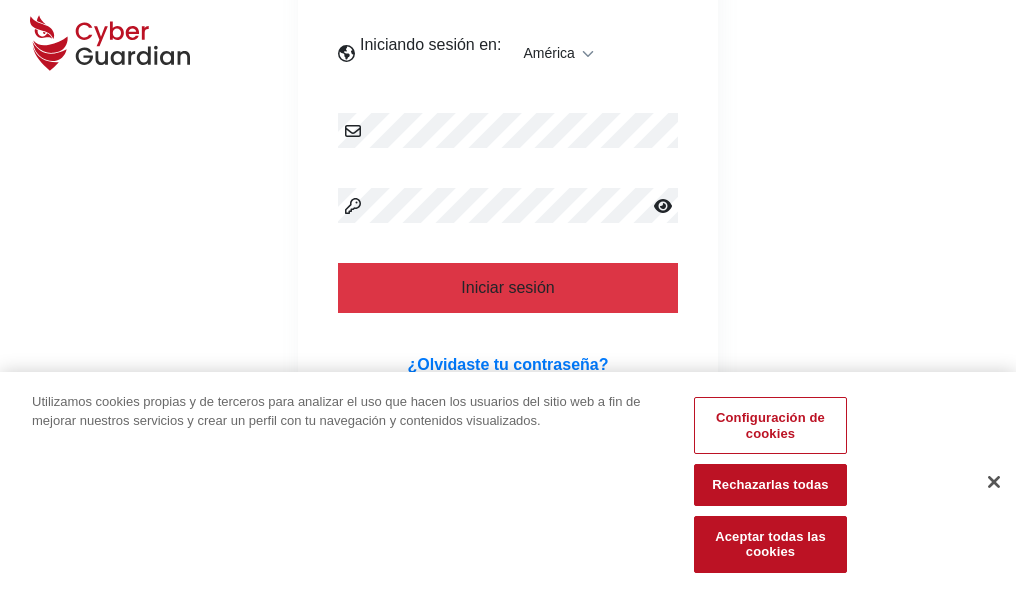 click at bounding box center (994, 482) 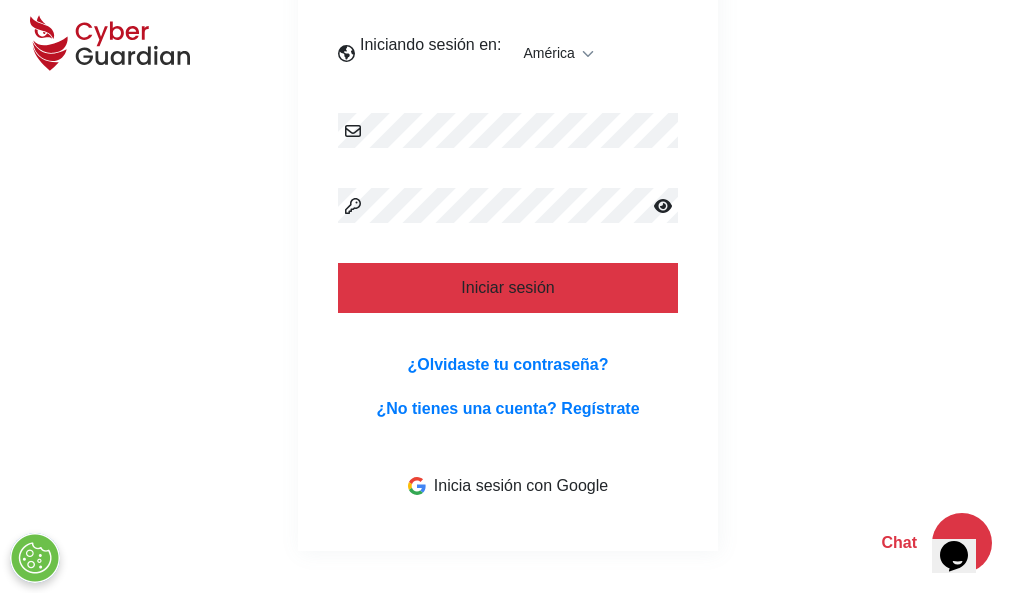 scroll, scrollTop: 454, scrollLeft: 0, axis: vertical 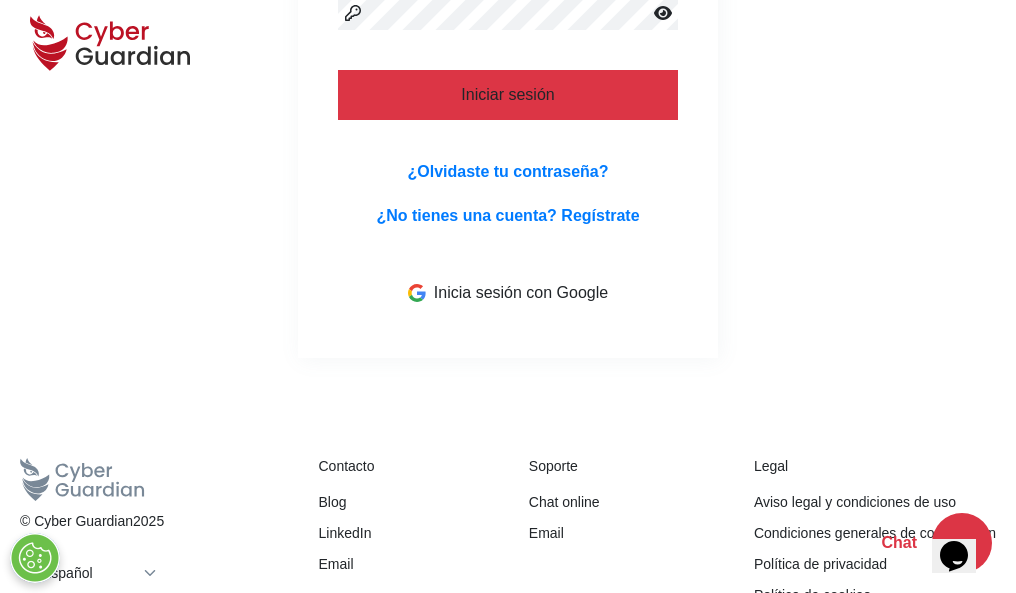 type 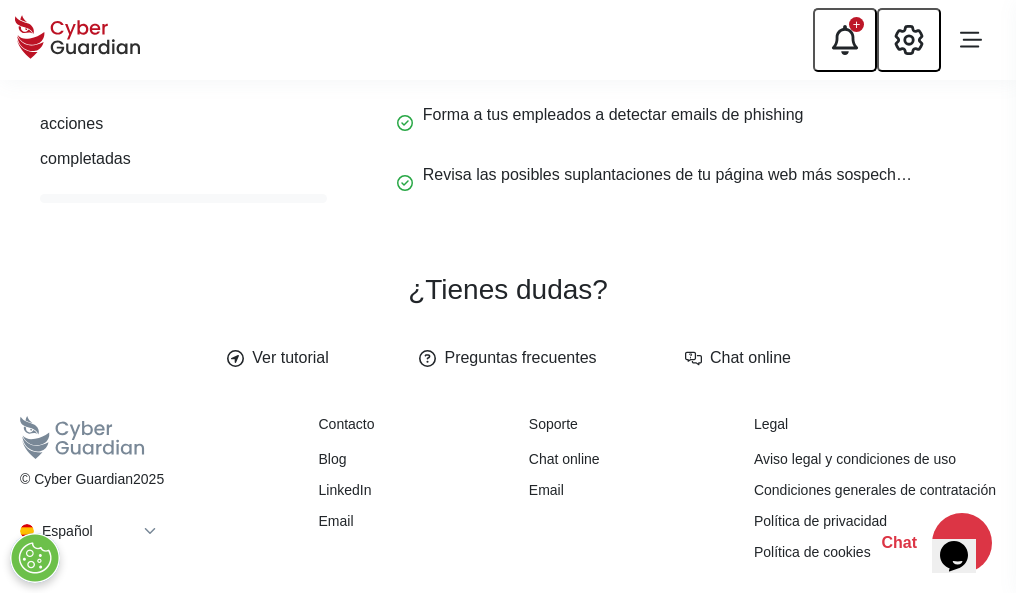 scroll, scrollTop: 0, scrollLeft: 0, axis: both 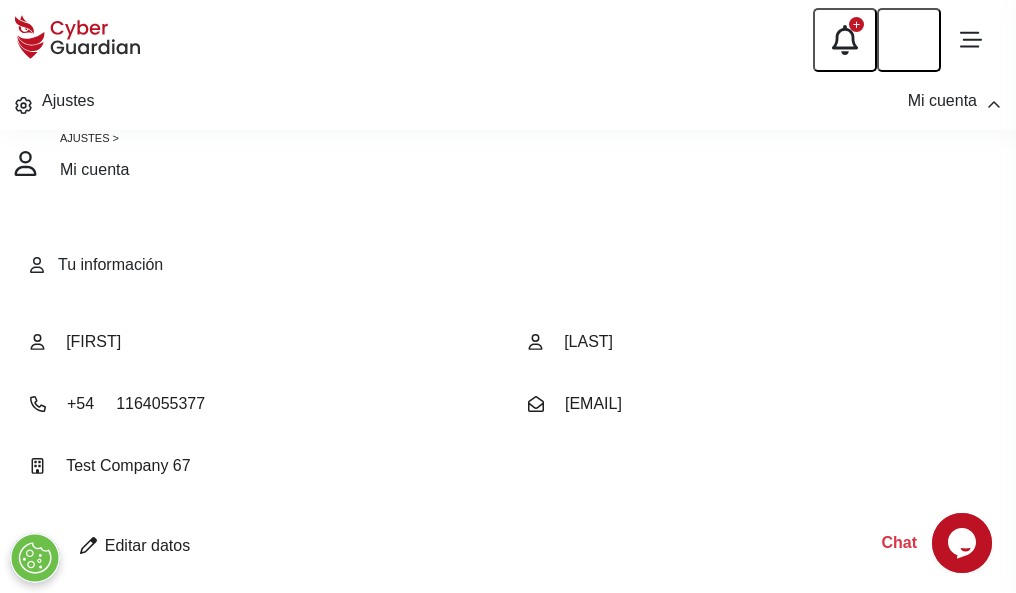 click at bounding box center (88, 545) 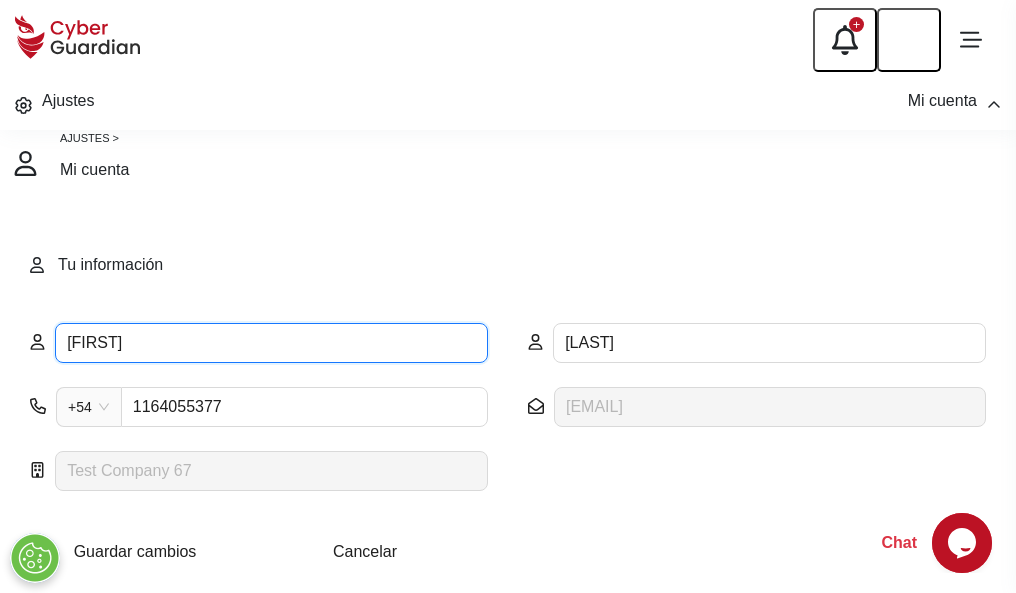 click on "ILEANA" at bounding box center (271, 343) 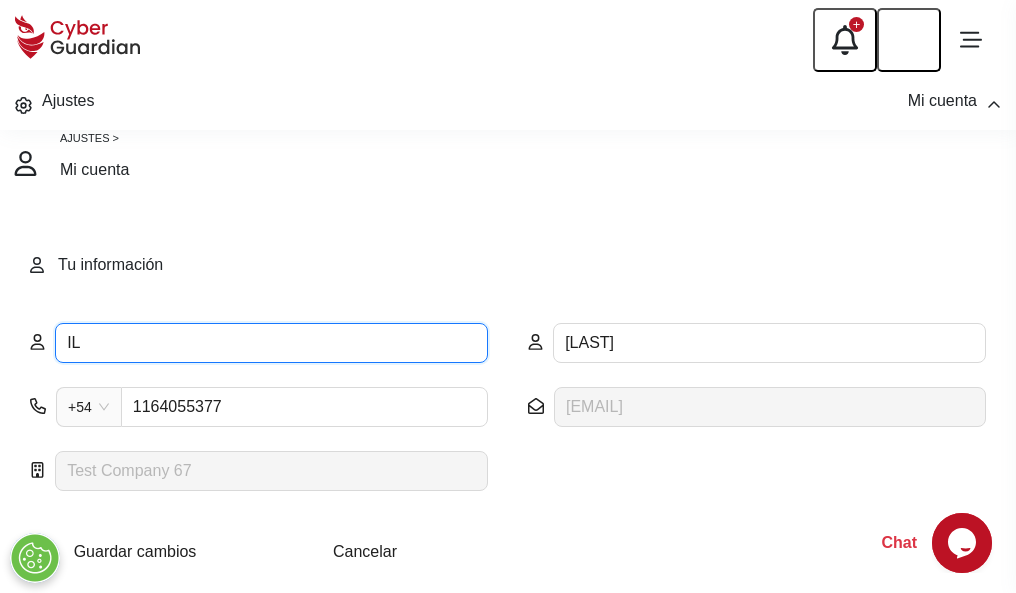 type on "I" 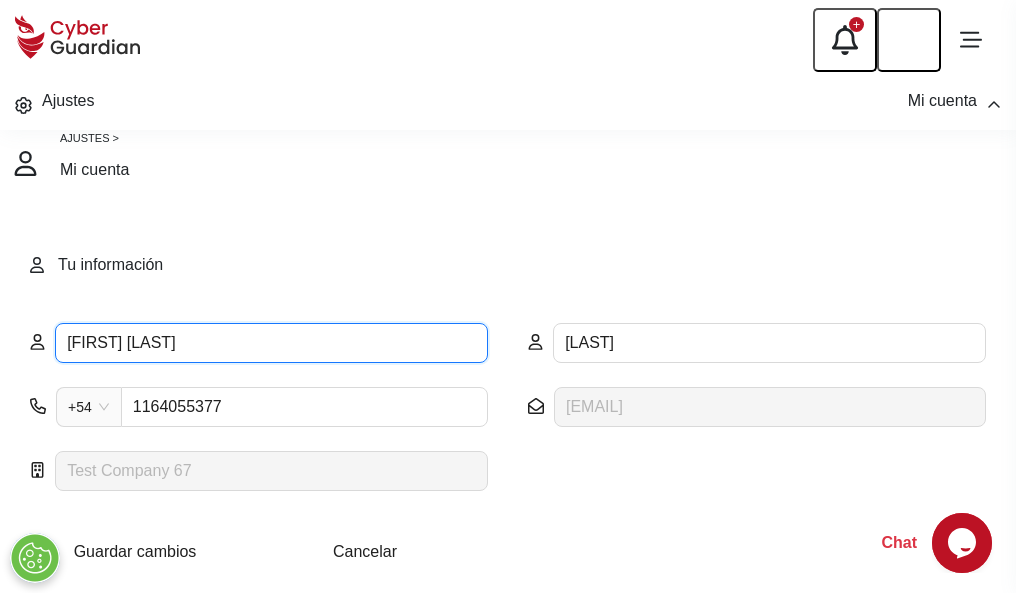 type on "Rómulo" 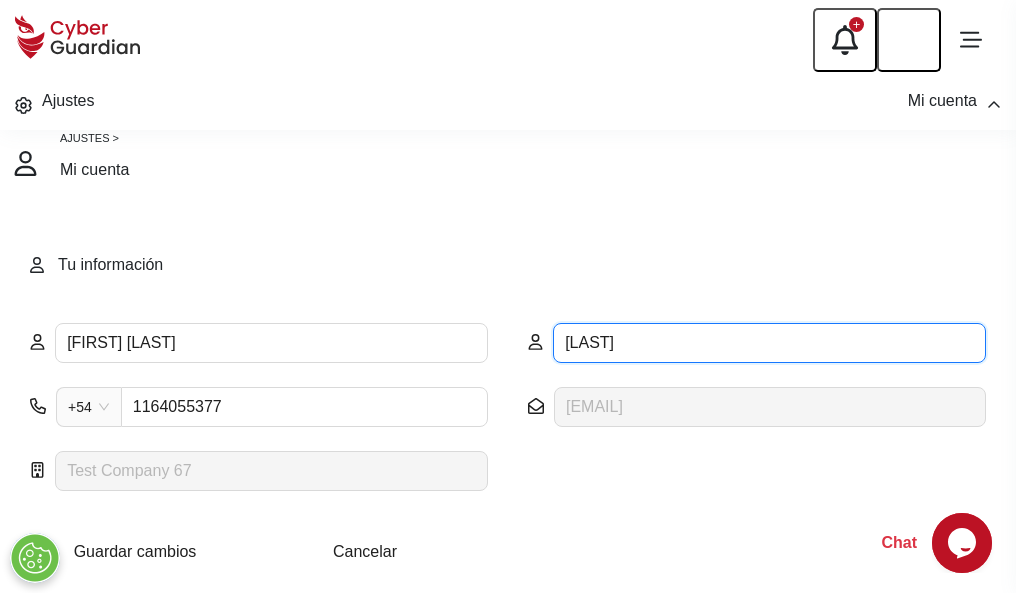 click on "CORREA" at bounding box center [769, 343] 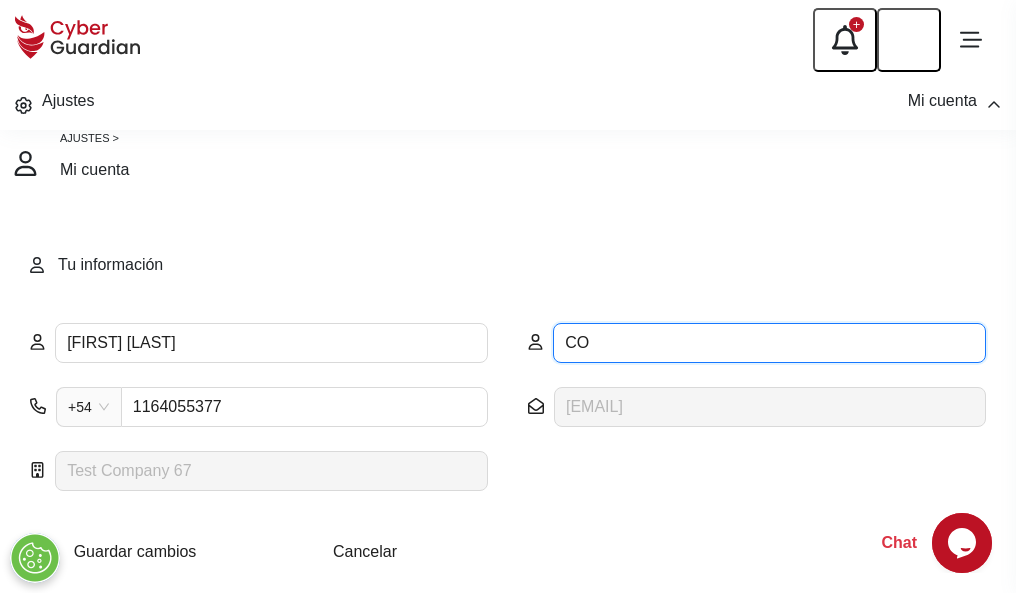 type on "C" 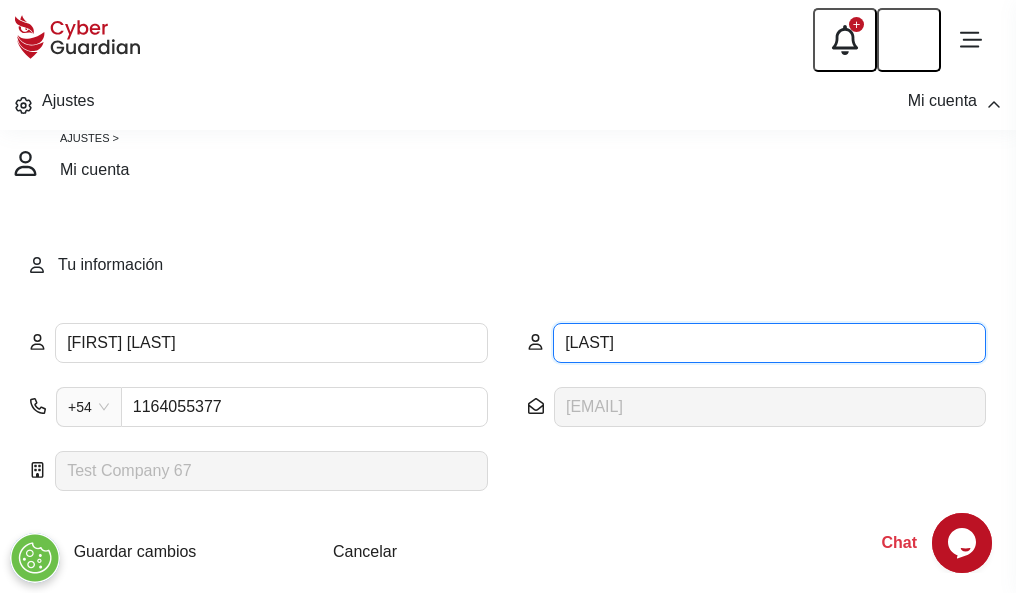 type on "Mercader" 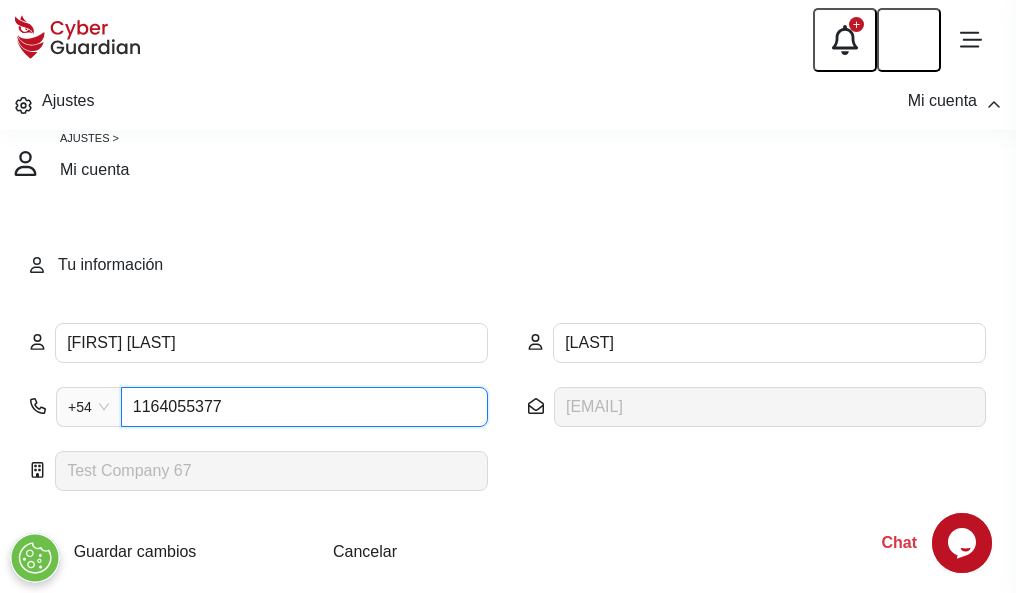 click on "1164055377" at bounding box center [304, 407] 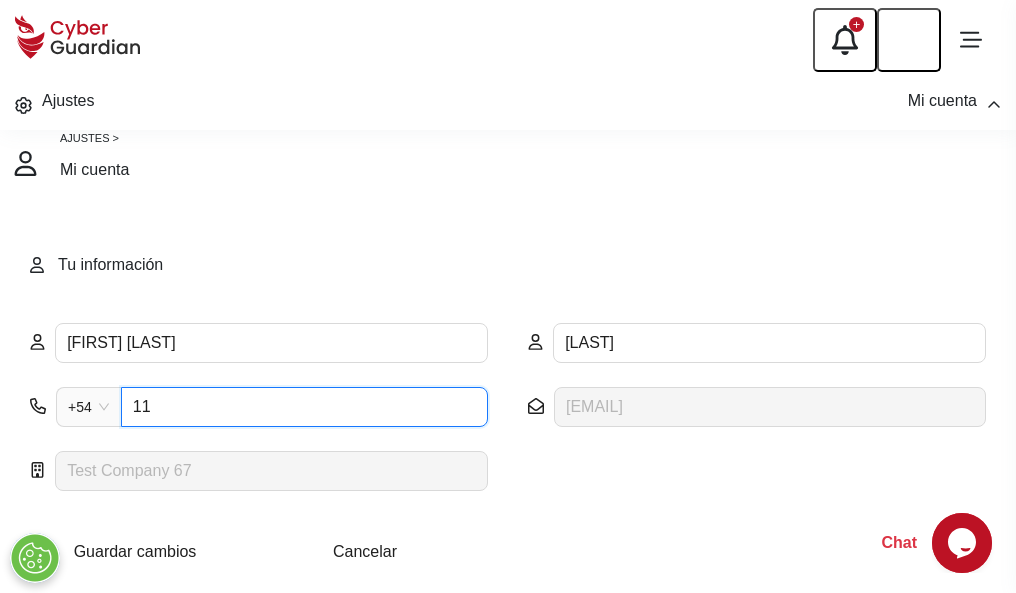 type on "1" 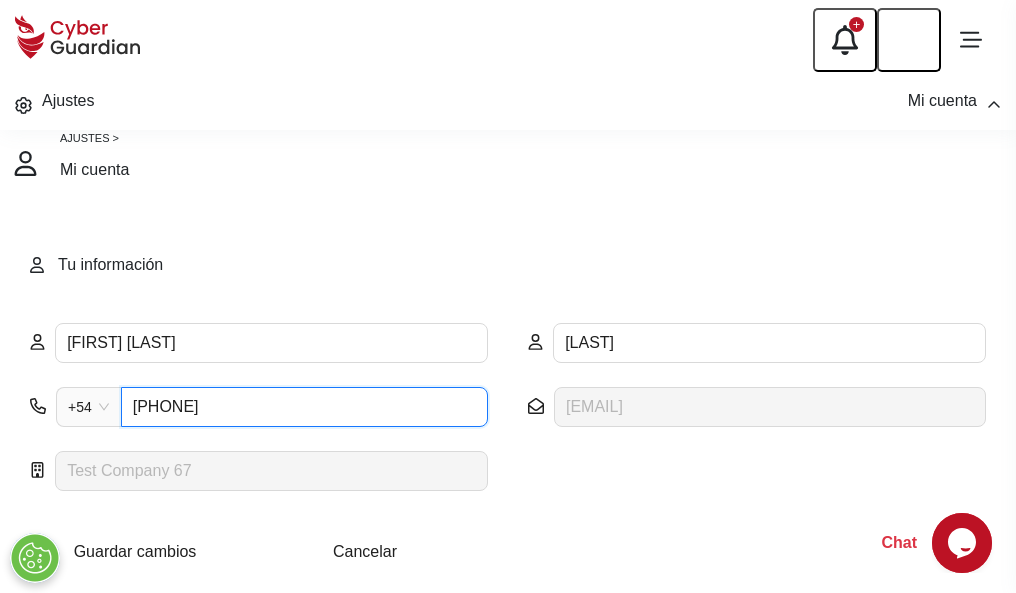 type on "4886272448" 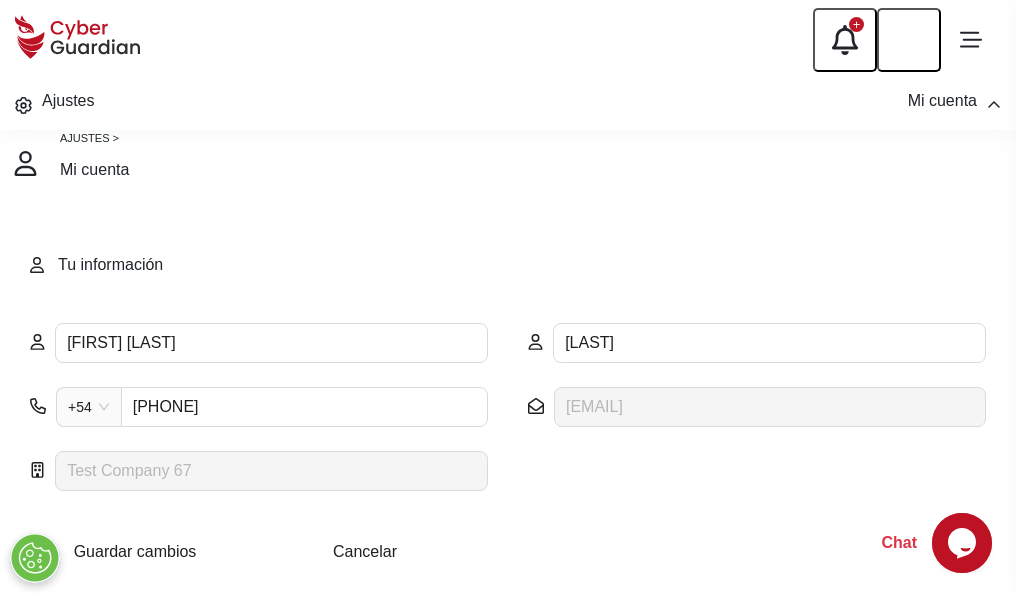 click on "Cancelar" at bounding box center [365, 551] 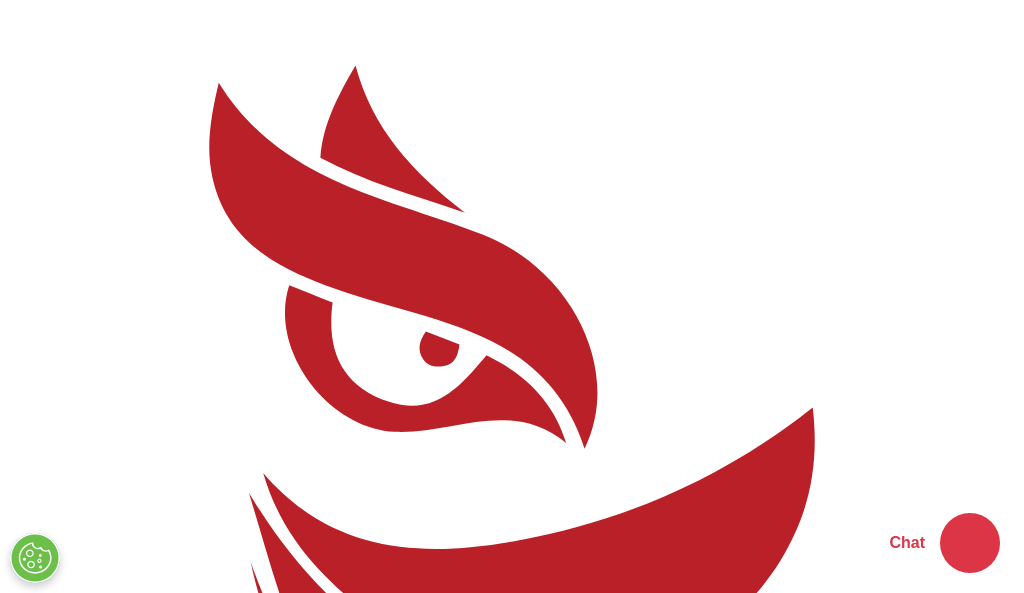 scroll, scrollTop: 0, scrollLeft: 0, axis: both 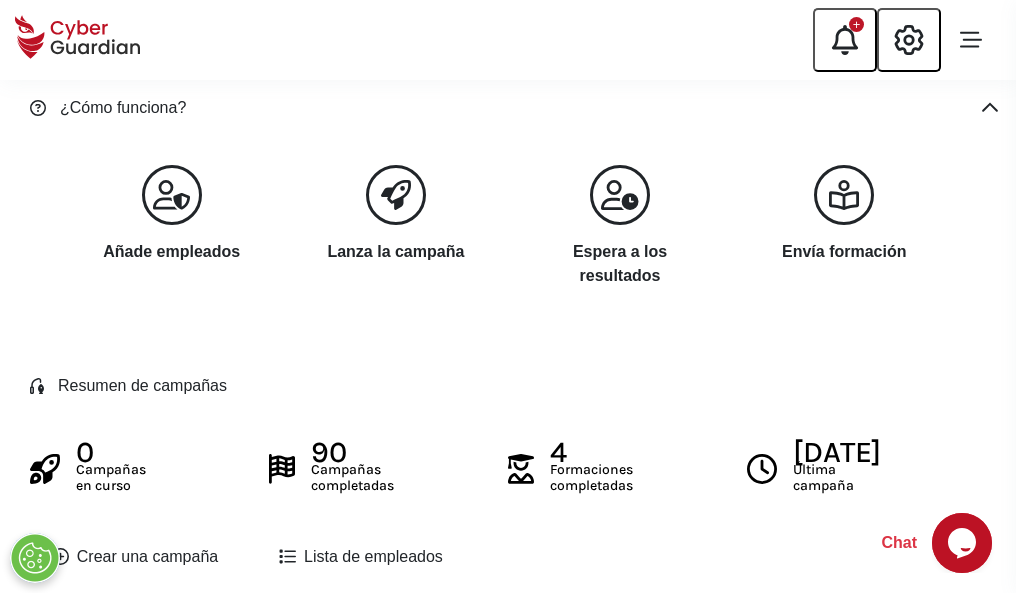 click on "Crear una campaña" at bounding box center (135, 557) 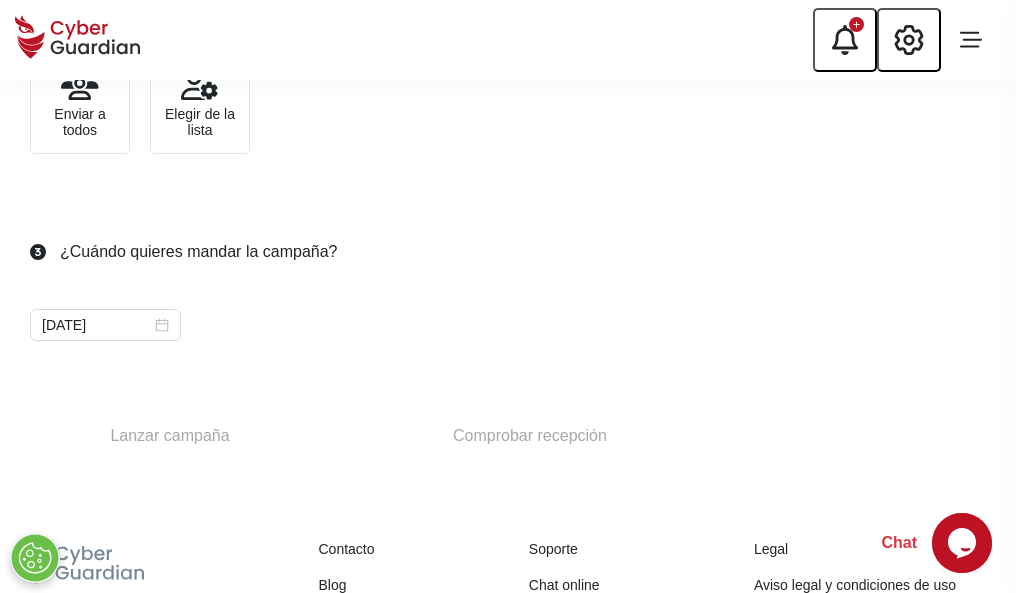 scroll, scrollTop: 732, scrollLeft: 0, axis: vertical 